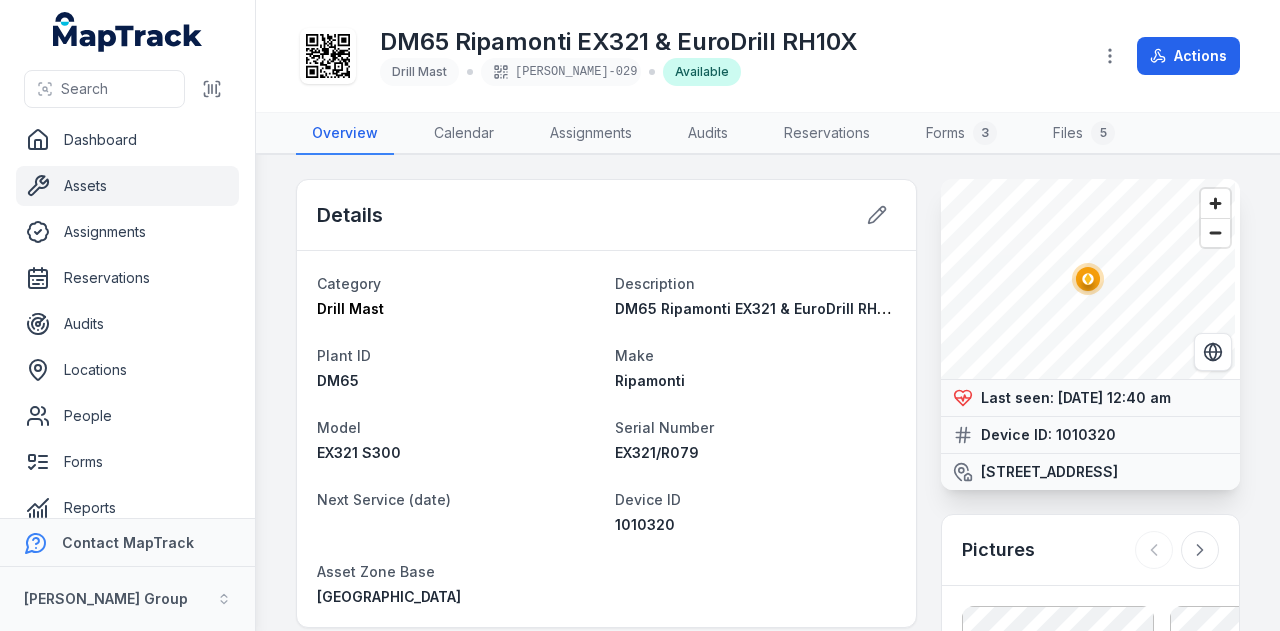 scroll, scrollTop: 0, scrollLeft: 0, axis: both 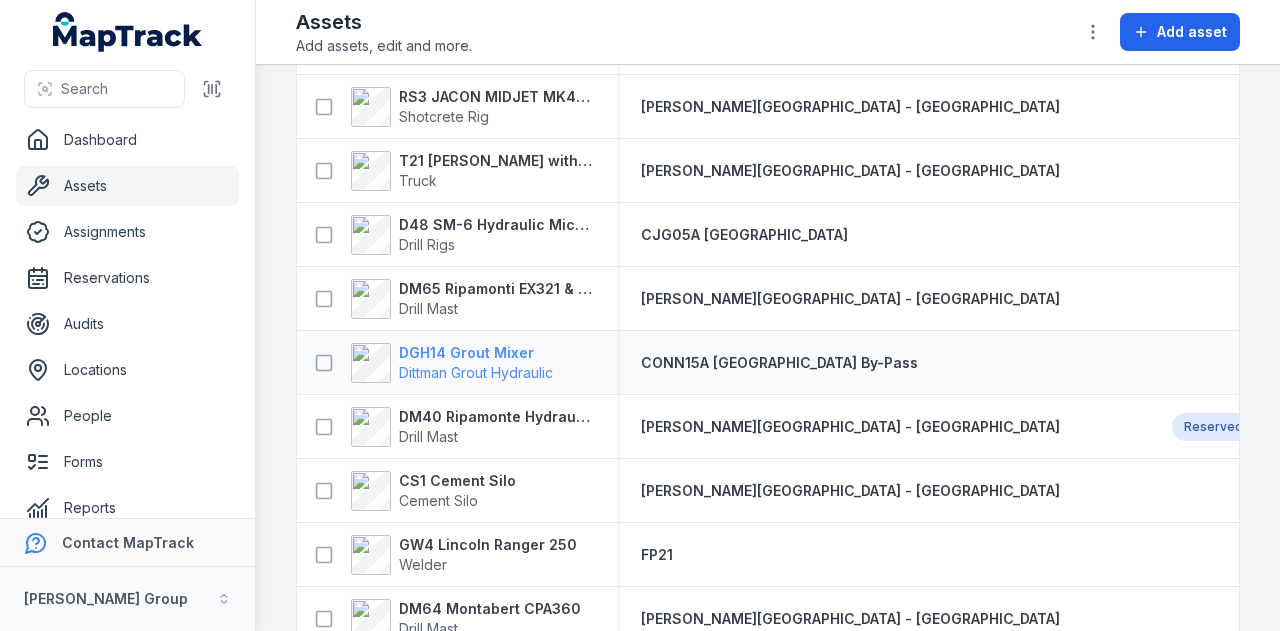 click on "DGH14 Grout Mixer" at bounding box center [476, 353] 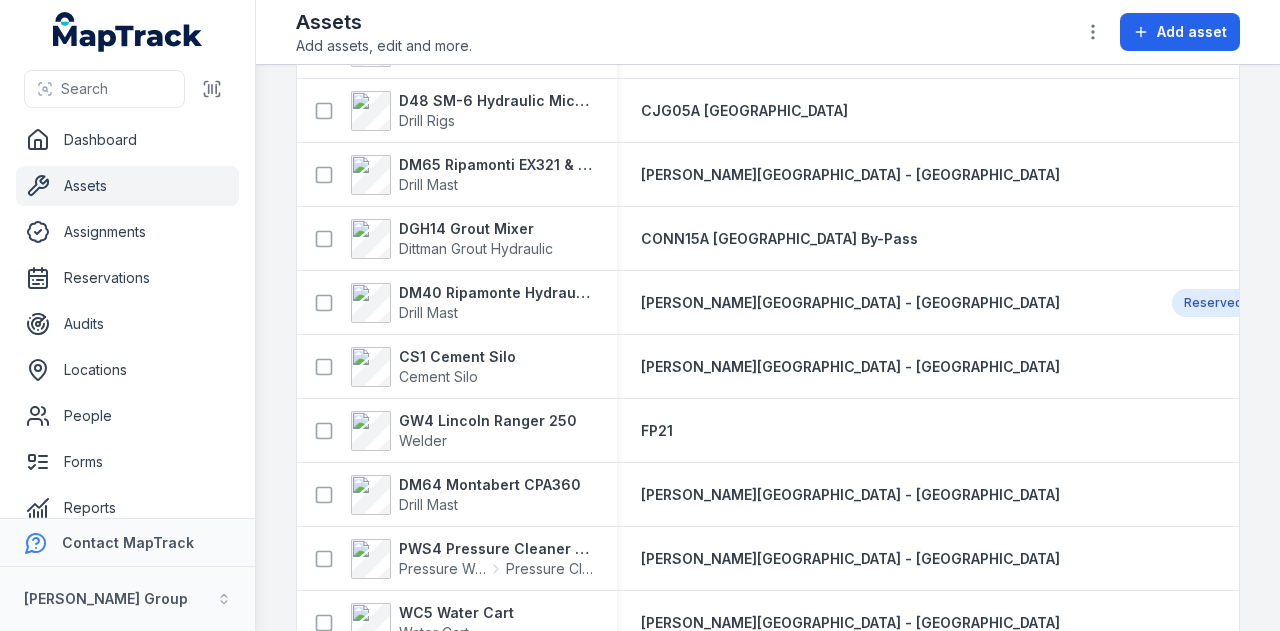 scroll, scrollTop: 2500, scrollLeft: 0, axis: vertical 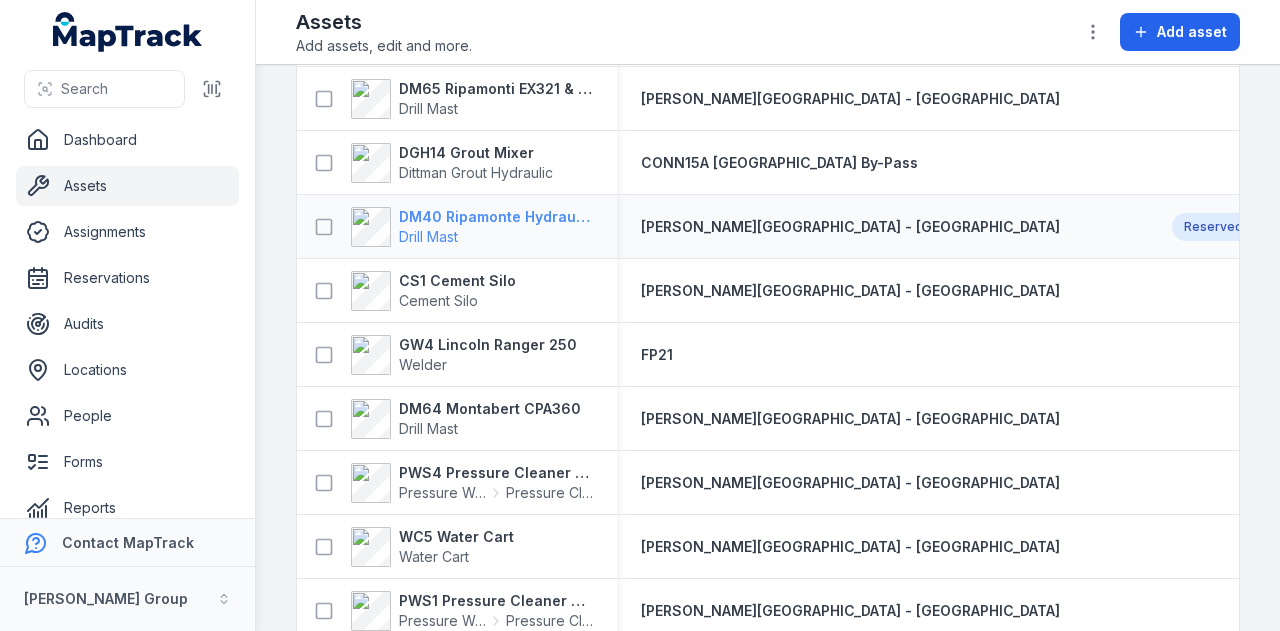 click on "DM40 Ripamonte Hydraulic Drill Mast & EuroDrill RH10X" at bounding box center [496, 217] 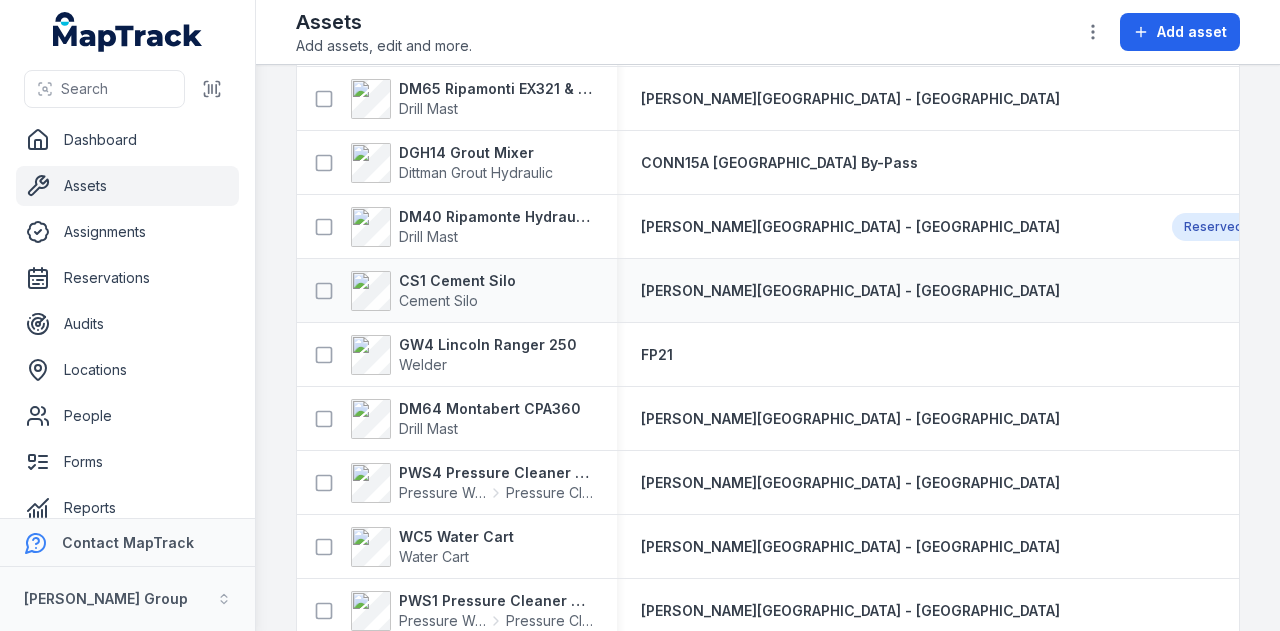scroll, scrollTop: 2600, scrollLeft: 0, axis: vertical 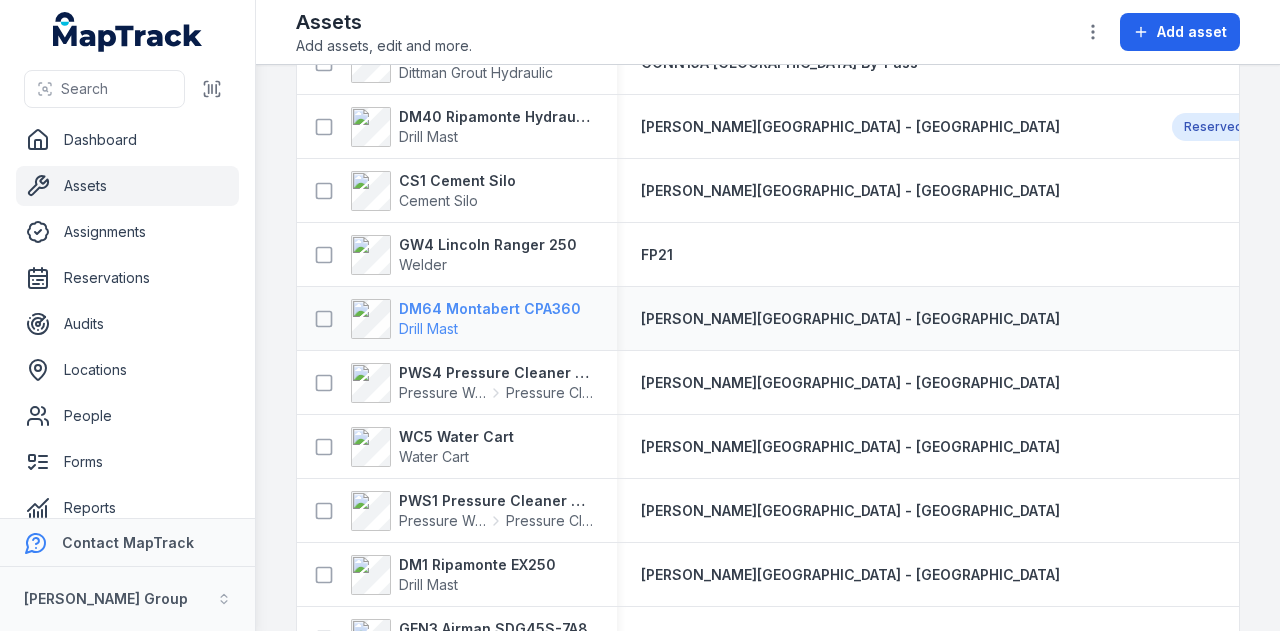 click on "DM64 Montabert CPA360" at bounding box center [490, 309] 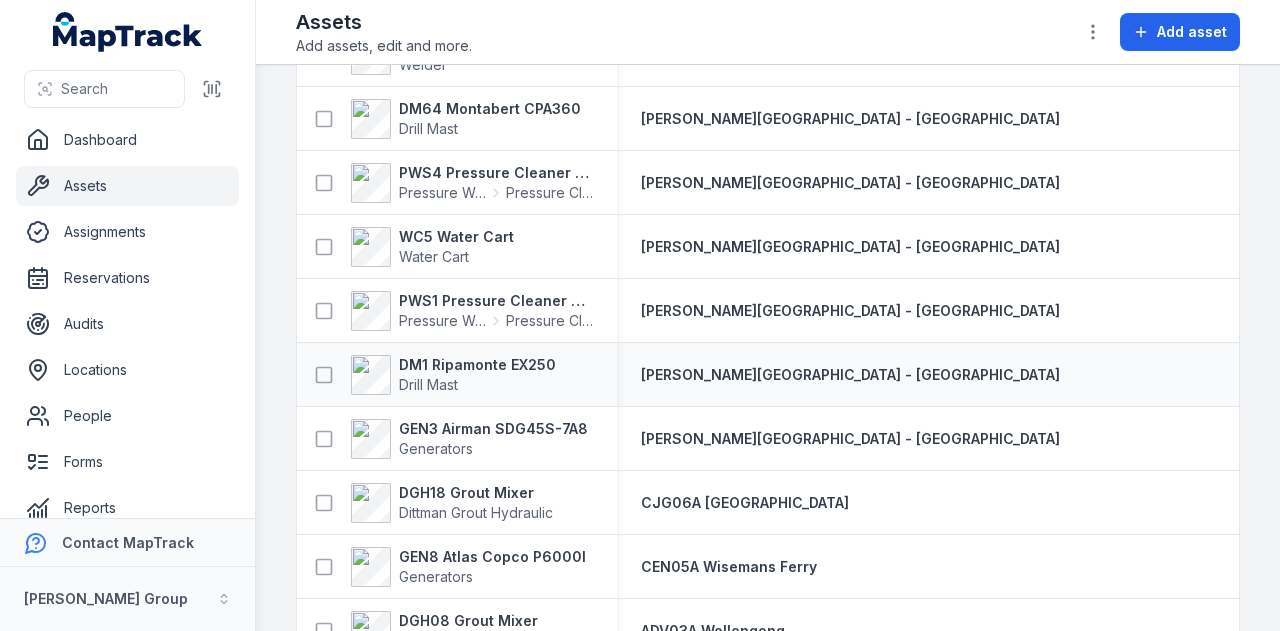 scroll, scrollTop: 2900, scrollLeft: 0, axis: vertical 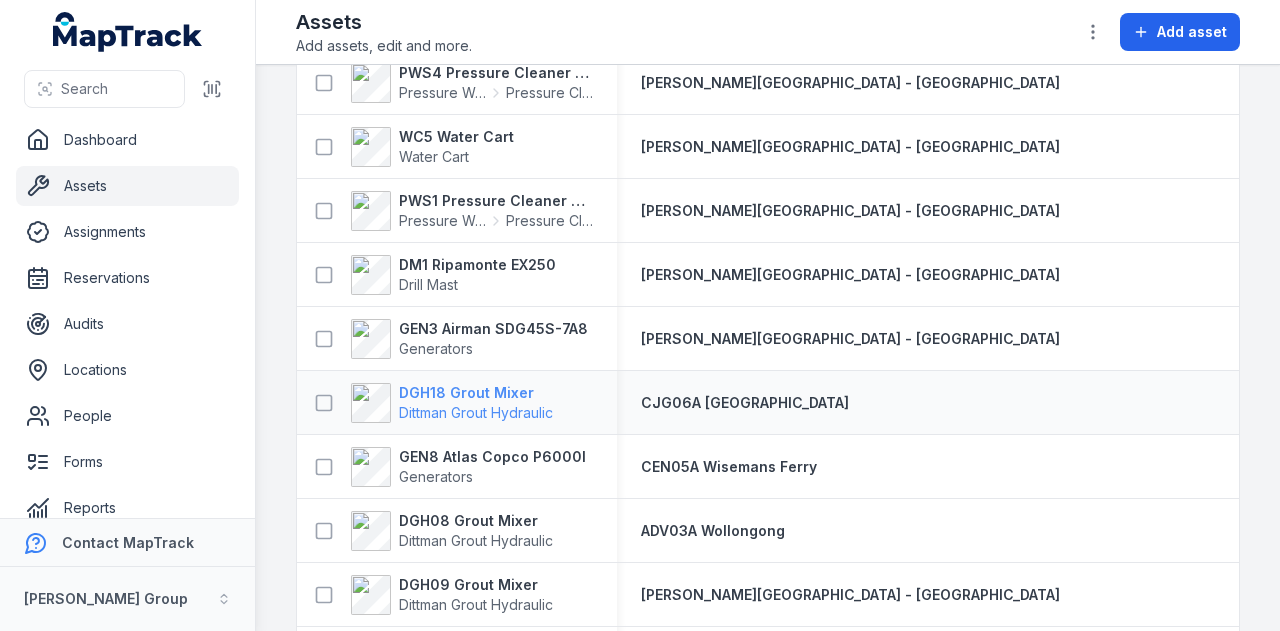 click on "DGH18 Grout Mixer" at bounding box center [476, 393] 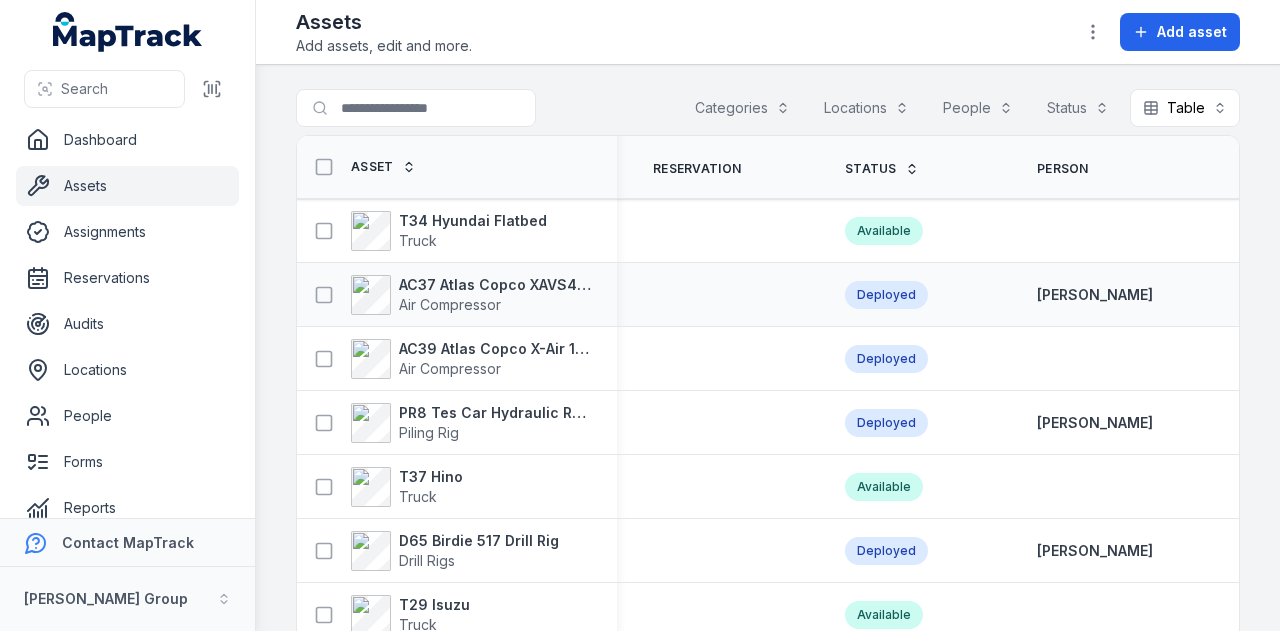 scroll, scrollTop: 0, scrollLeft: 725, axis: horizontal 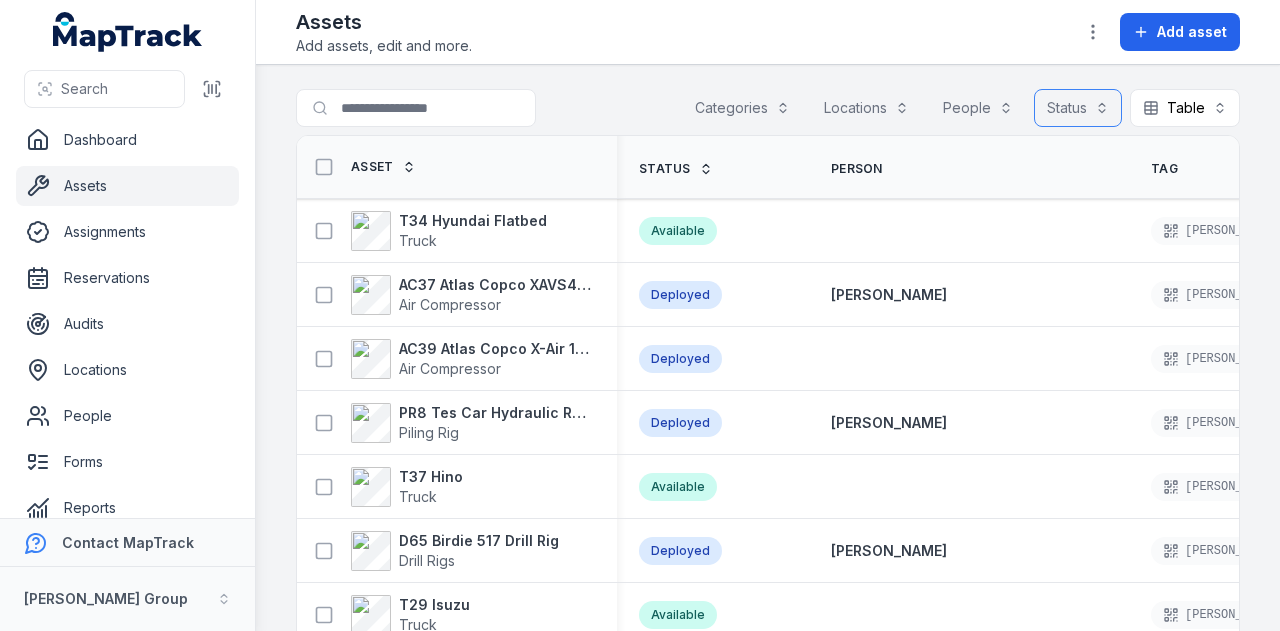 click on "Status" at bounding box center (1078, 108) 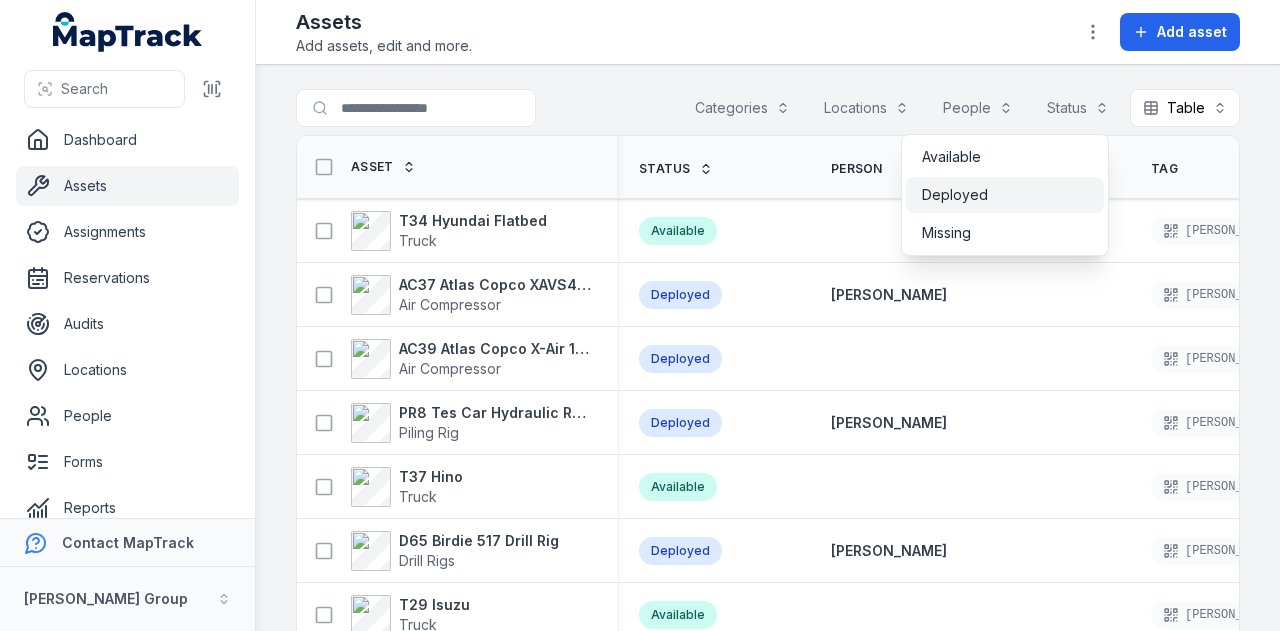 click on "Deployed" at bounding box center [1005, 195] 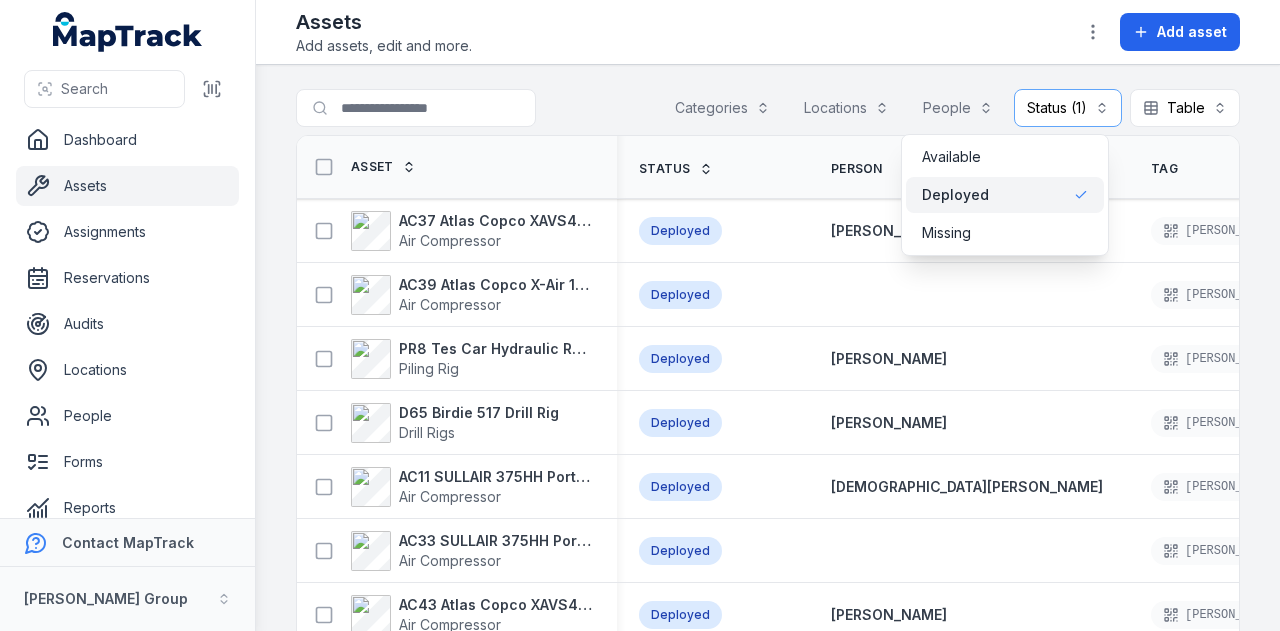 click on "Search for  assets Categories   Locations   People Status (1) ******** Table ***** Asset Location Reservation Status Person Tag Device ID AC37 Atlas Copco XAVS450 Air Compressor CJG06A [GEOGRAPHIC_DATA] East Deployed [PERSON_NAME]-024 578794 AC39 Atlas Copco X-Air 1100-25 Air Compressor LEE04A Gooandra Deployed [PERSON_NAME]-054 578751 PR8 Tes Car Hydraulic Rotary Rig Piling Rig CED04P  [PERSON_NAME] Bay - [PERSON_NAME] Drive Deployed [PERSON_NAME]-103 578703 D65 Birdie 517  Drill Rig Drill Rigs JOH35A [PERSON_NAME] M7M12 EDC Deployed [PERSON_NAME]-070 578350 AC11 SULLAIR 375HH Portable Compressor Air Compressor CJG06A Hunter Street East Deployed [PERSON_NAME]-049 578238 AC33 SULLAIR 375HH Portable Compressor Air Compressor LEE04A Gooandra Deployed [PERSON_NAME]-058 578156 AC43 Atlas Copco XAVS450 Air Compressor CONN15A [GEOGRAPHIC_DATA] By-Pass Deployed Shehre Yar Khan [PERSON_NAME]-007 578056 D52 Ripamonti Eagle 1021 Drill Rigs CJG06A [GEOGRAPHIC_DATA] [DATE] Deployed [PERSON_NAME]-151 577913 D43 SM-11 Hydraulic Microdrilling Drill Rigs" at bounding box center (768, 348) 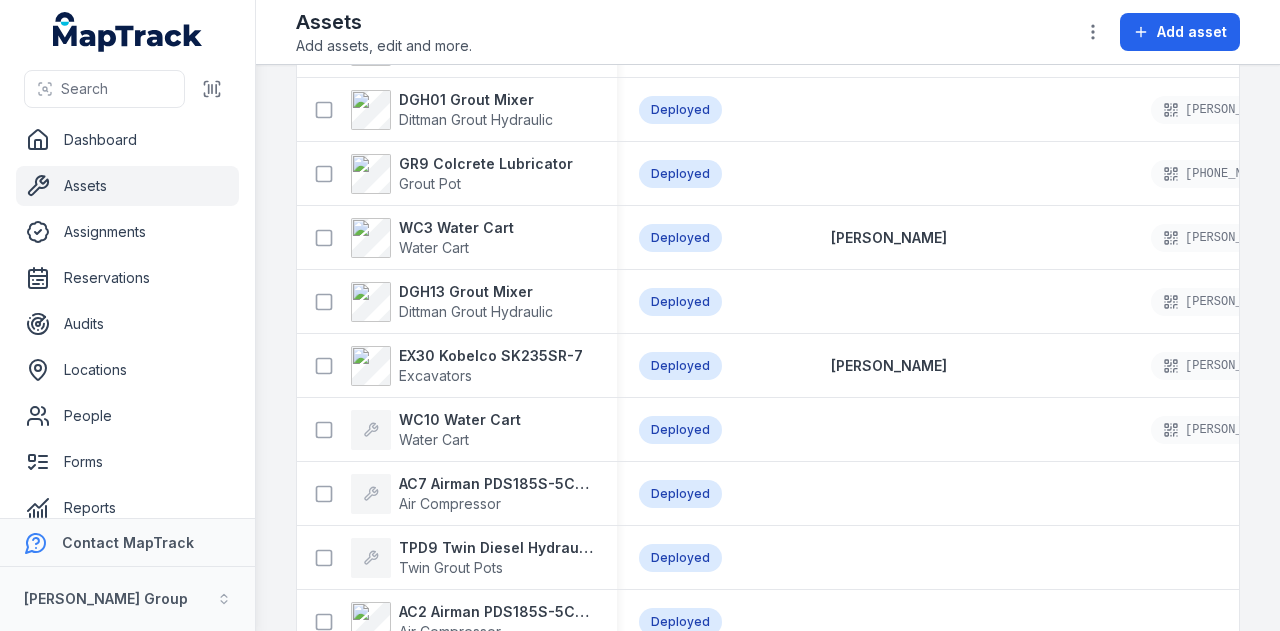scroll, scrollTop: 1700, scrollLeft: 0, axis: vertical 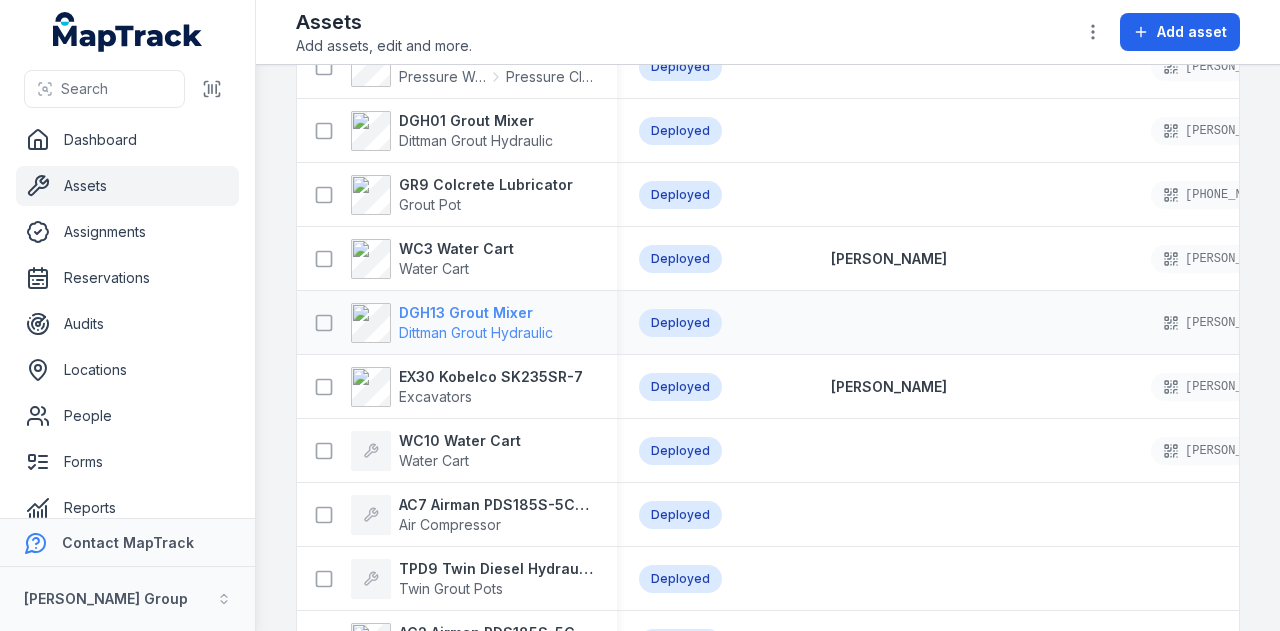 click on "DGH13 Grout Mixer" at bounding box center (476, 313) 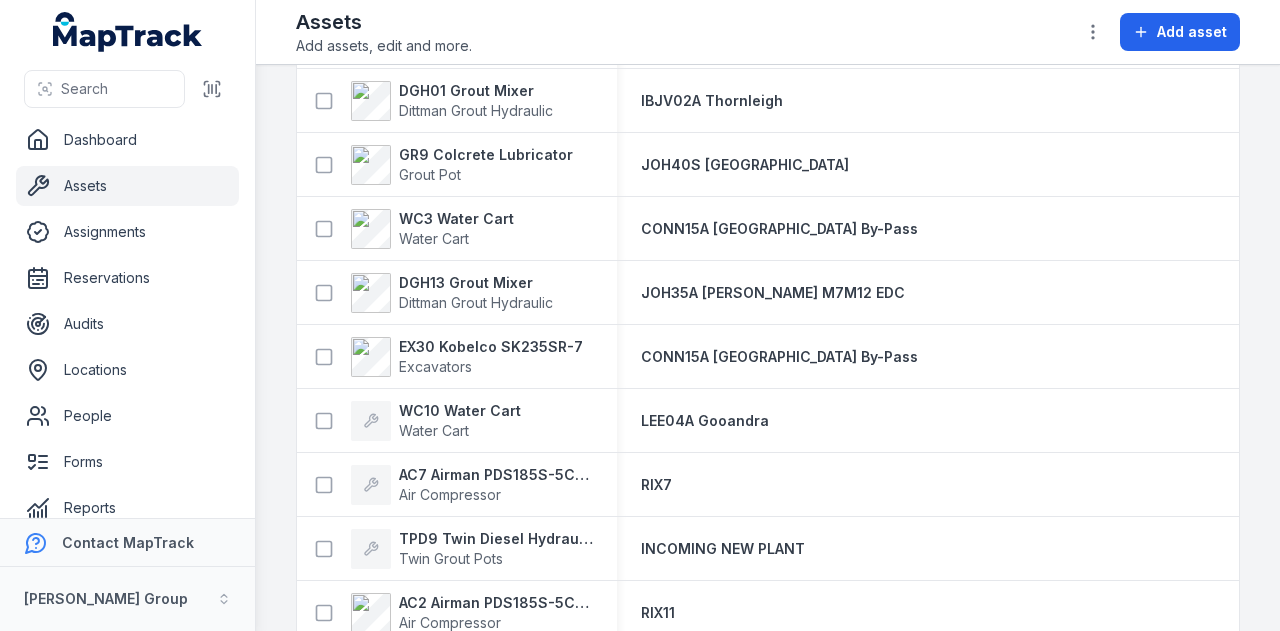 scroll, scrollTop: 1700, scrollLeft: 0, axis: vertical 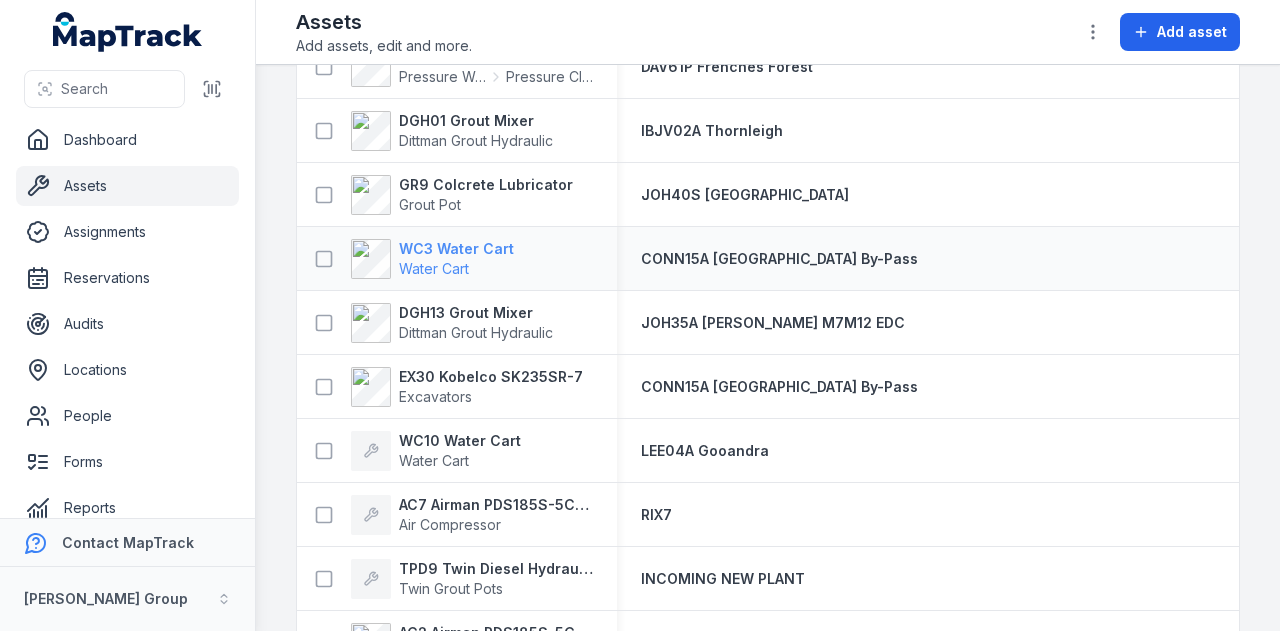 click on "WC3 Water Cart" at bounding box center [456, 249] 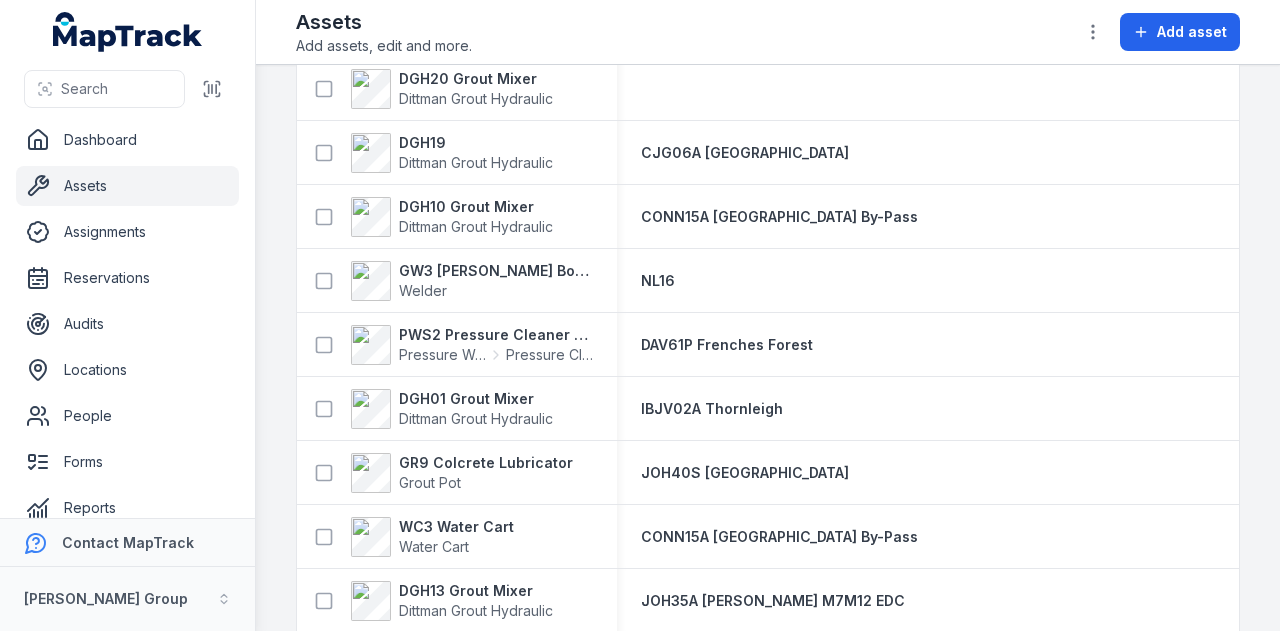scroll, scrollTop: 1500, scrollLeft: 0, axis: vertical 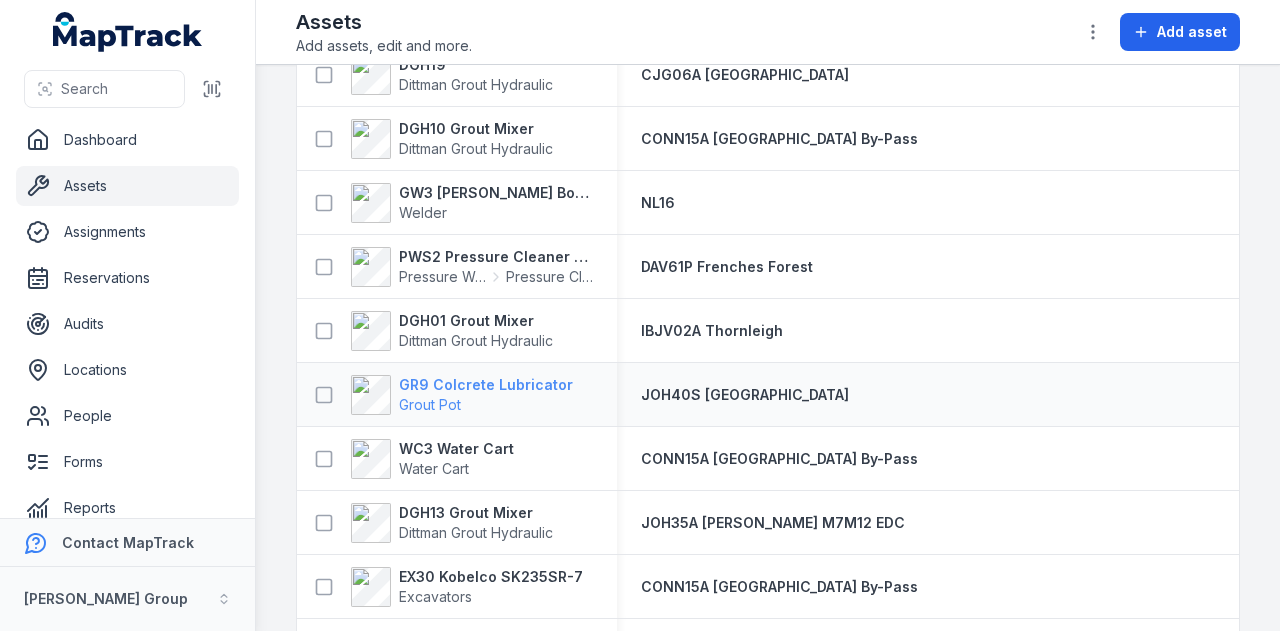 click on "GR9 Colcrete Lubricator" at bounding box center (486, 385) 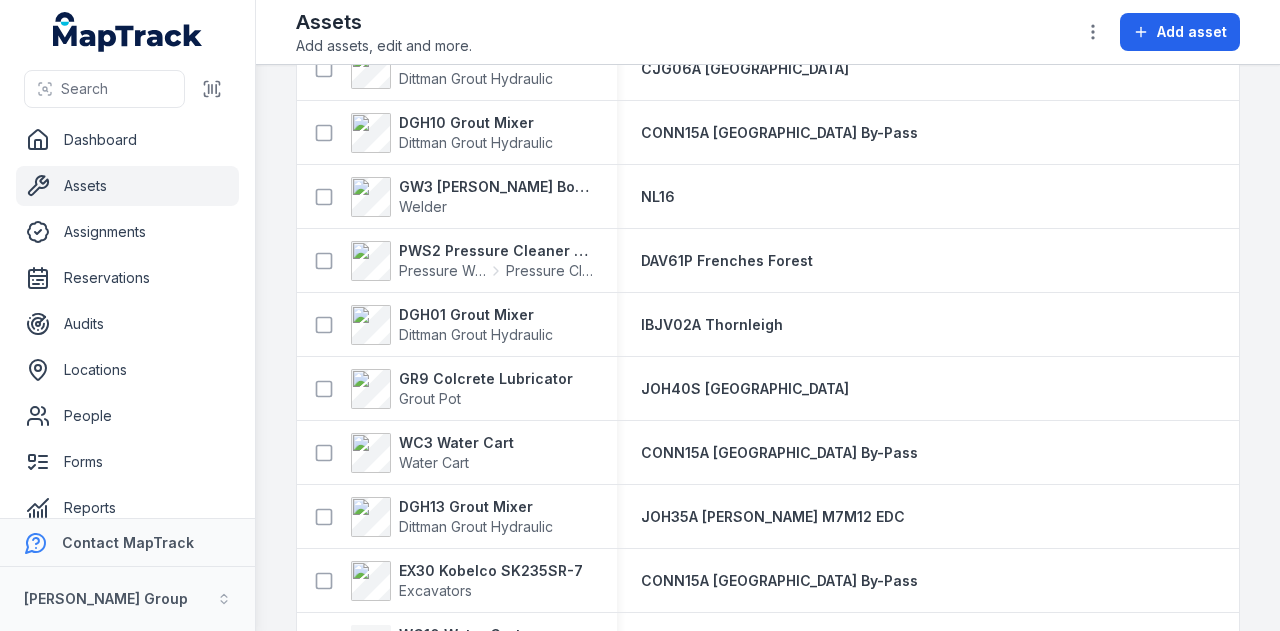 scroll, scrollTop: 1400, scrollLeft: 0, axis: vertical 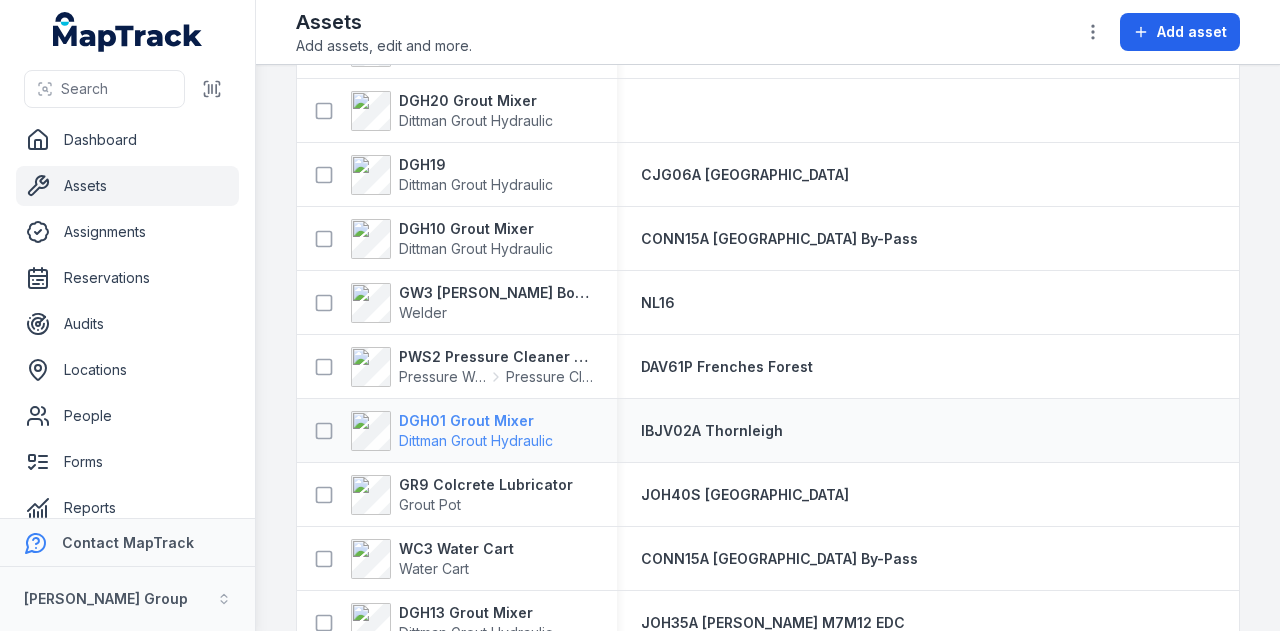 click on "DGH01 Grout Mixer" at bounding box center [476, 421] 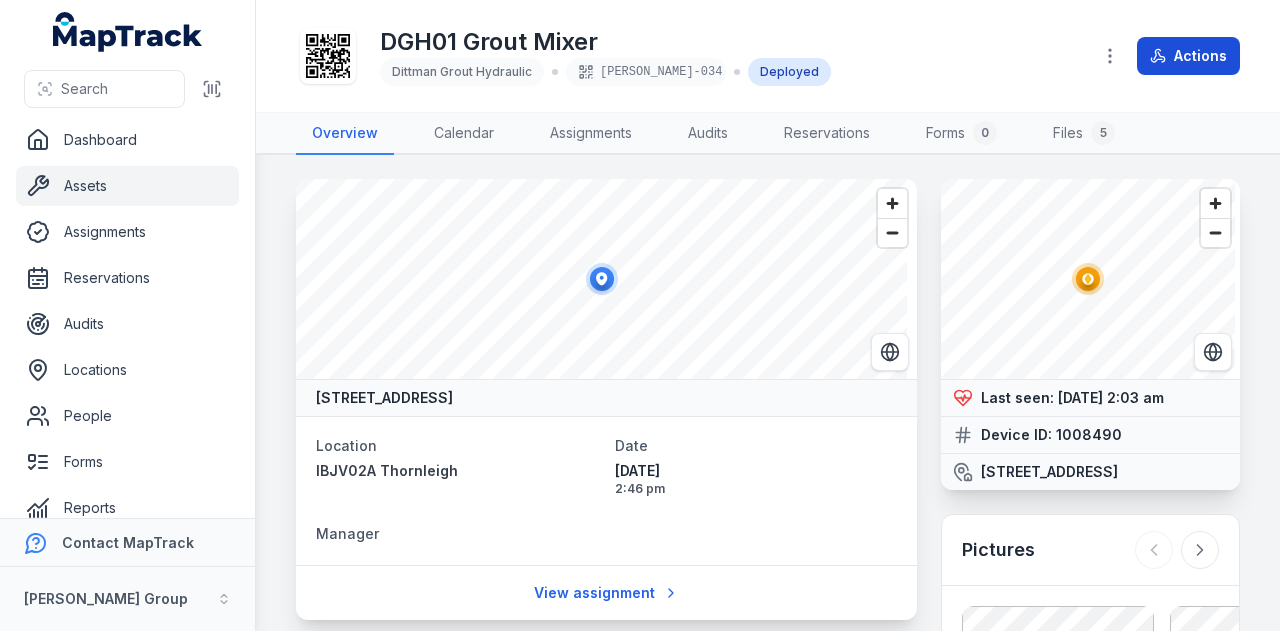 click on "Actions" at bounding box center (1188, 56) 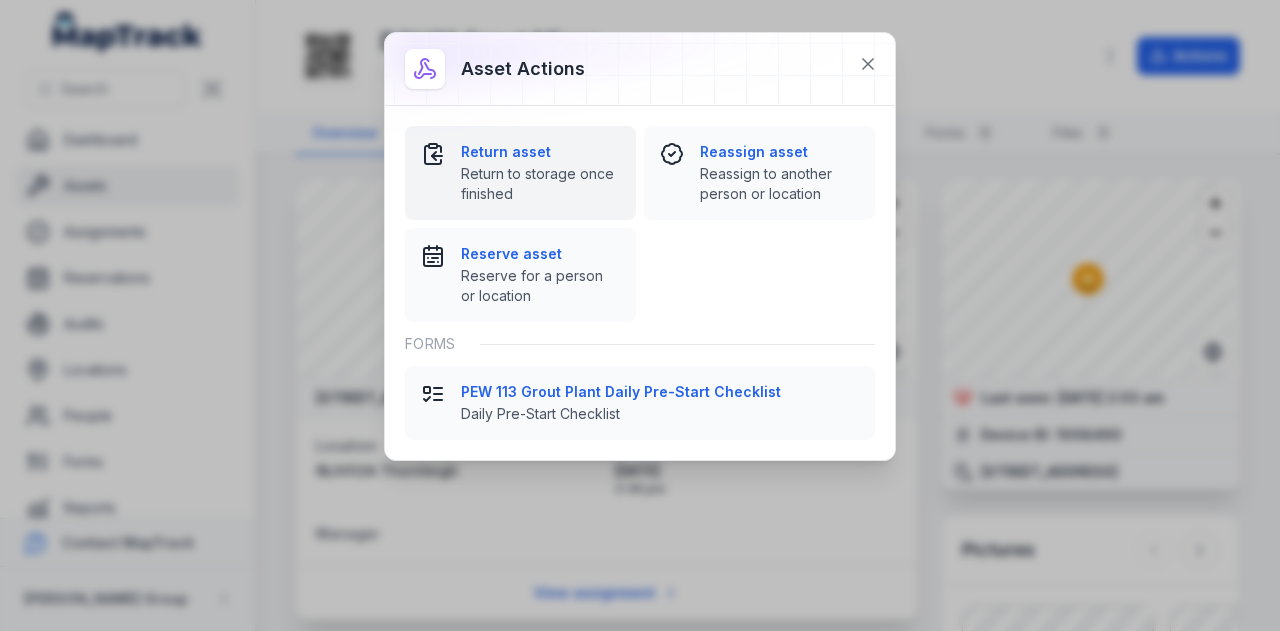 click on "Return asset" at bounding box center [540, 152] 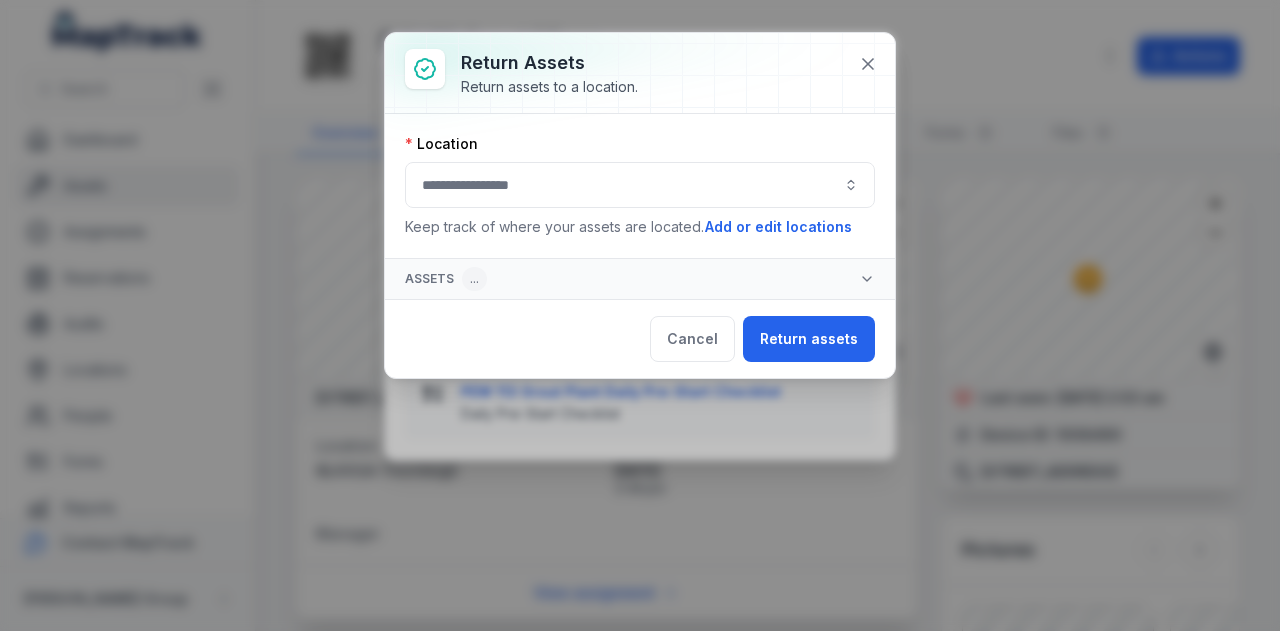 click at bounding box center (640, 185) 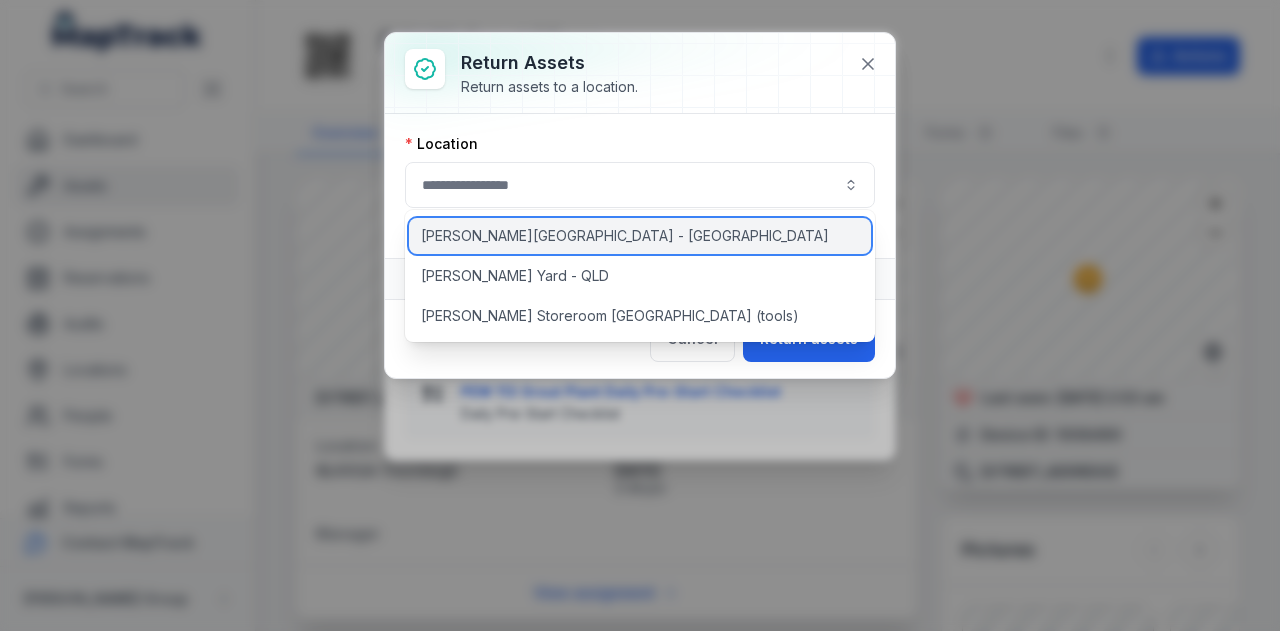 click on "[PERSON_NAME][GEOGRAPHIC_DATA] - [GEOGRAPHIC_DATA]" at bounding box center [625, 236] 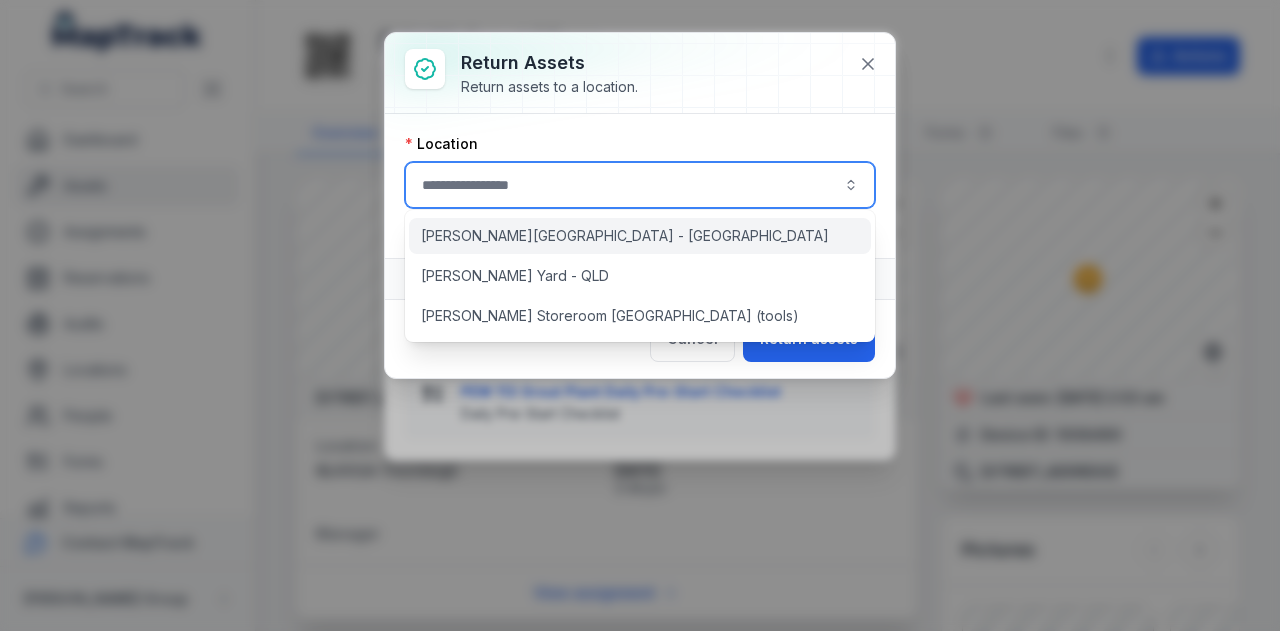 type on "**********" 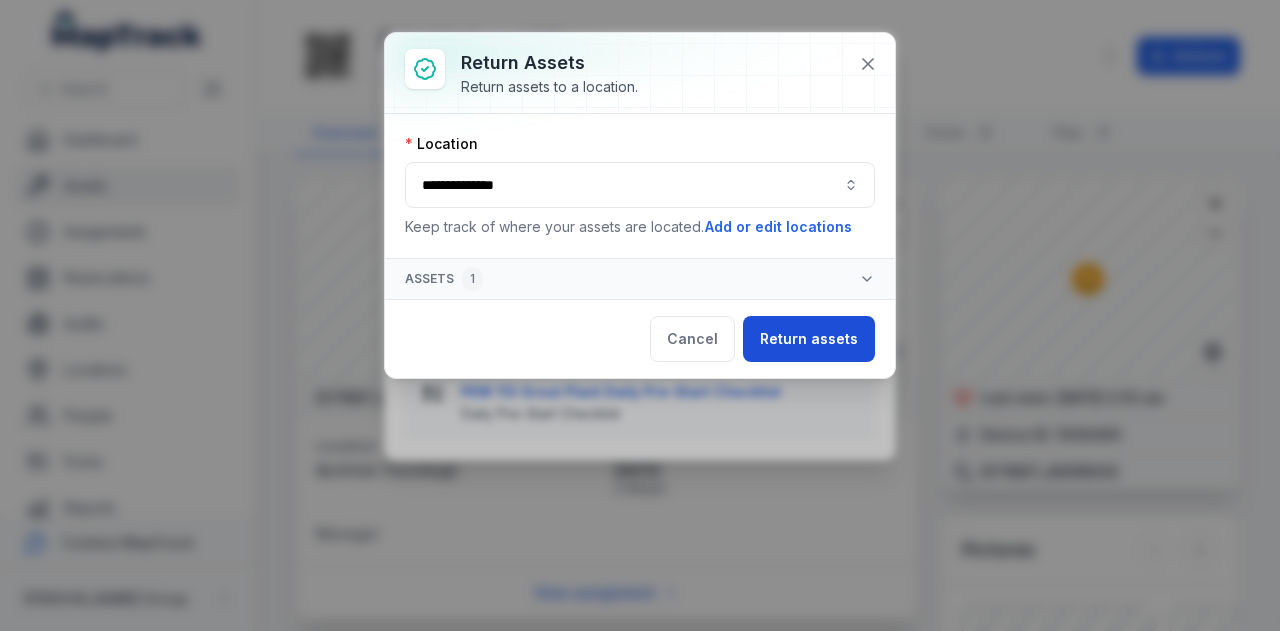 click on "Return assets" at bounding box center [809, 339] 